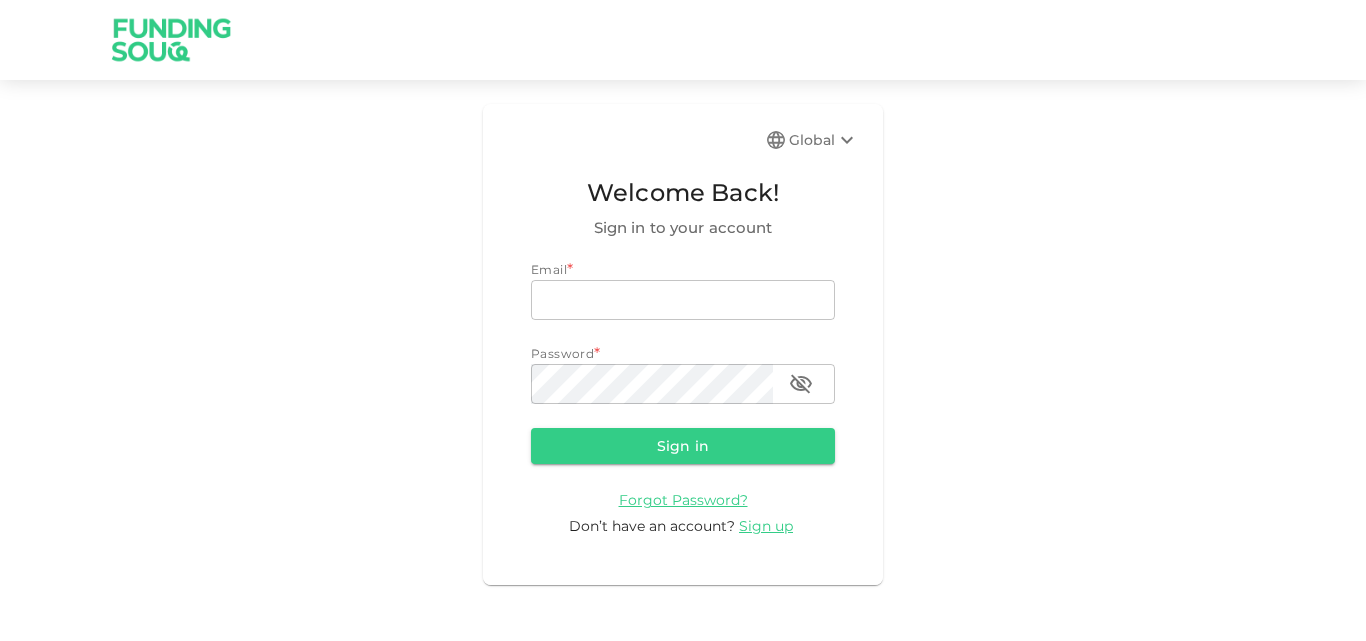 scroll, scrollTop: 0, scrollLeft: 0, axis: both 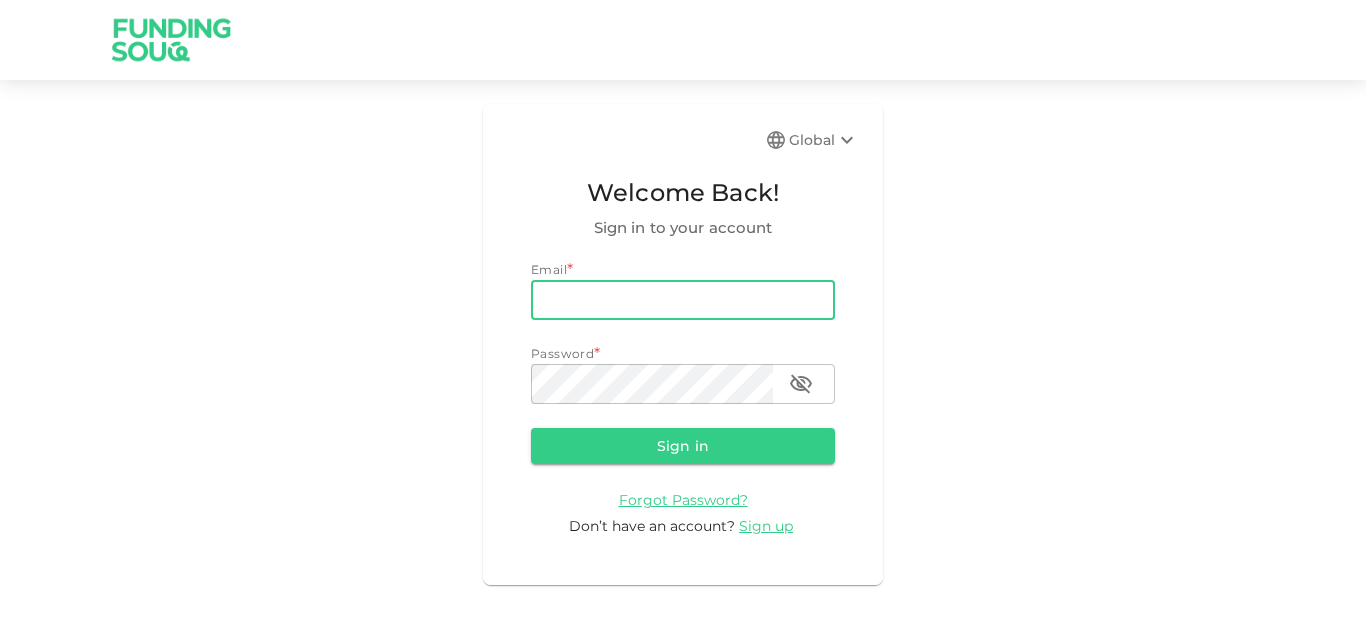 click on "email" at bounding box center [683, 300] 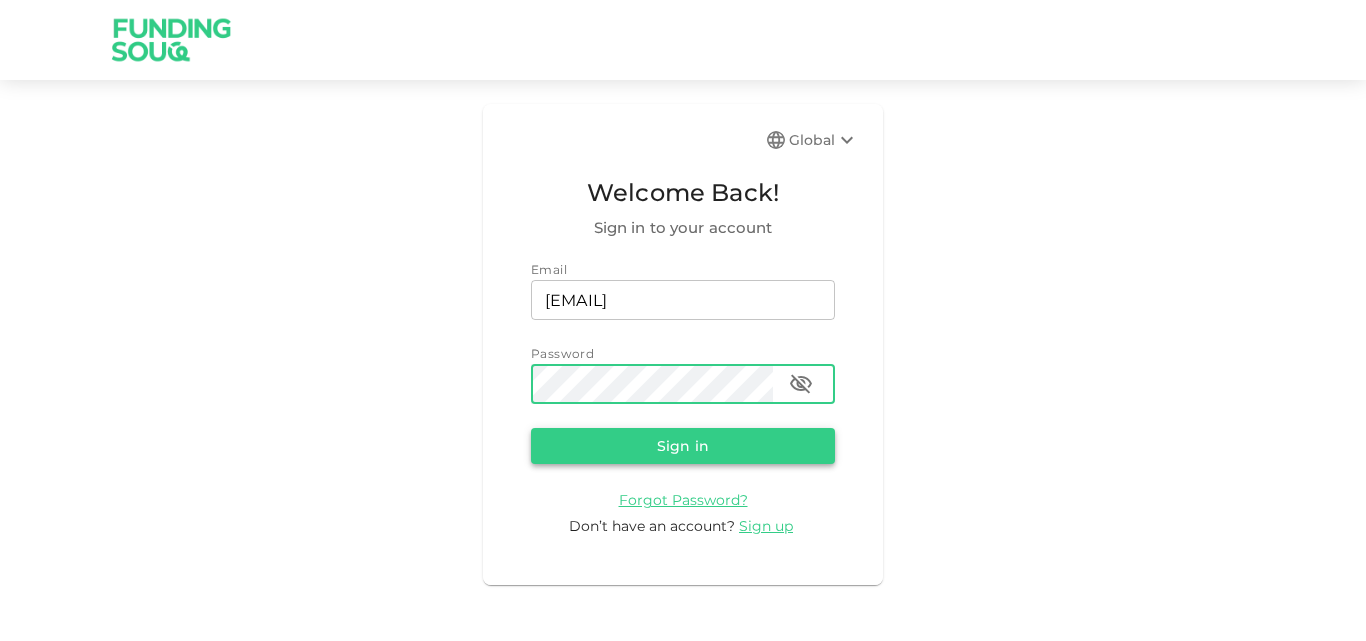click on "Sign in" at bounding box center (683, 446) 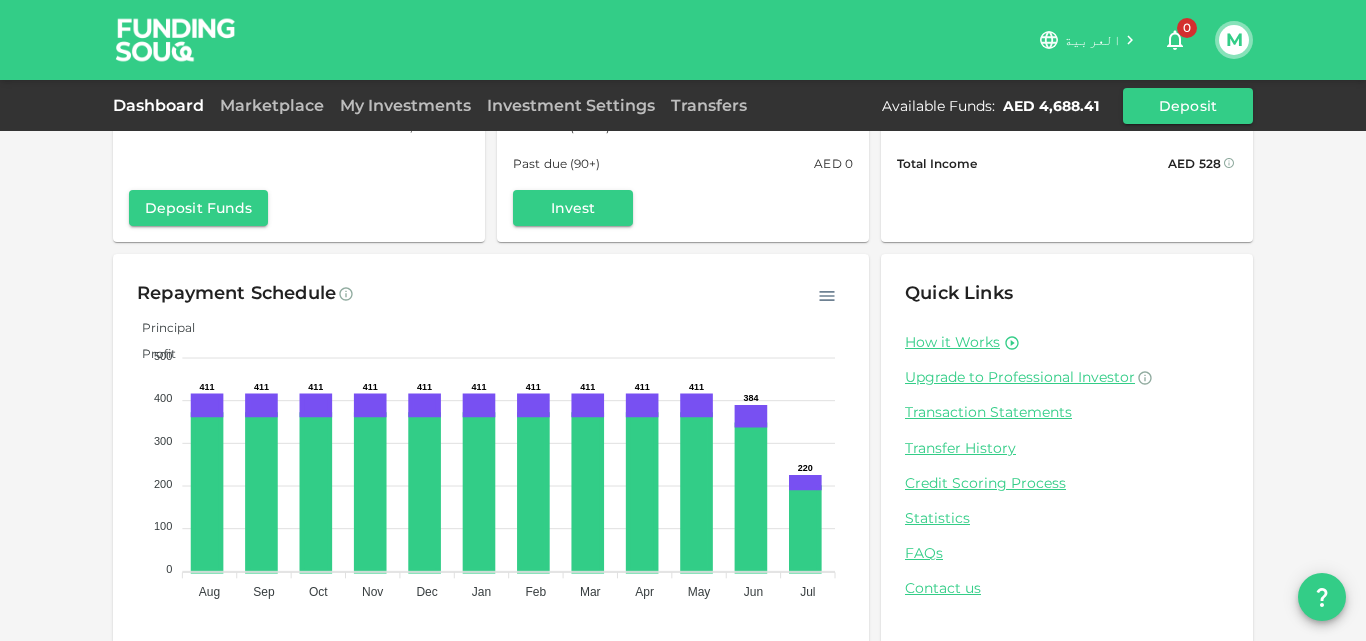 scroll, scrollTop: 187, scrollLeft: 0, axis: vertical 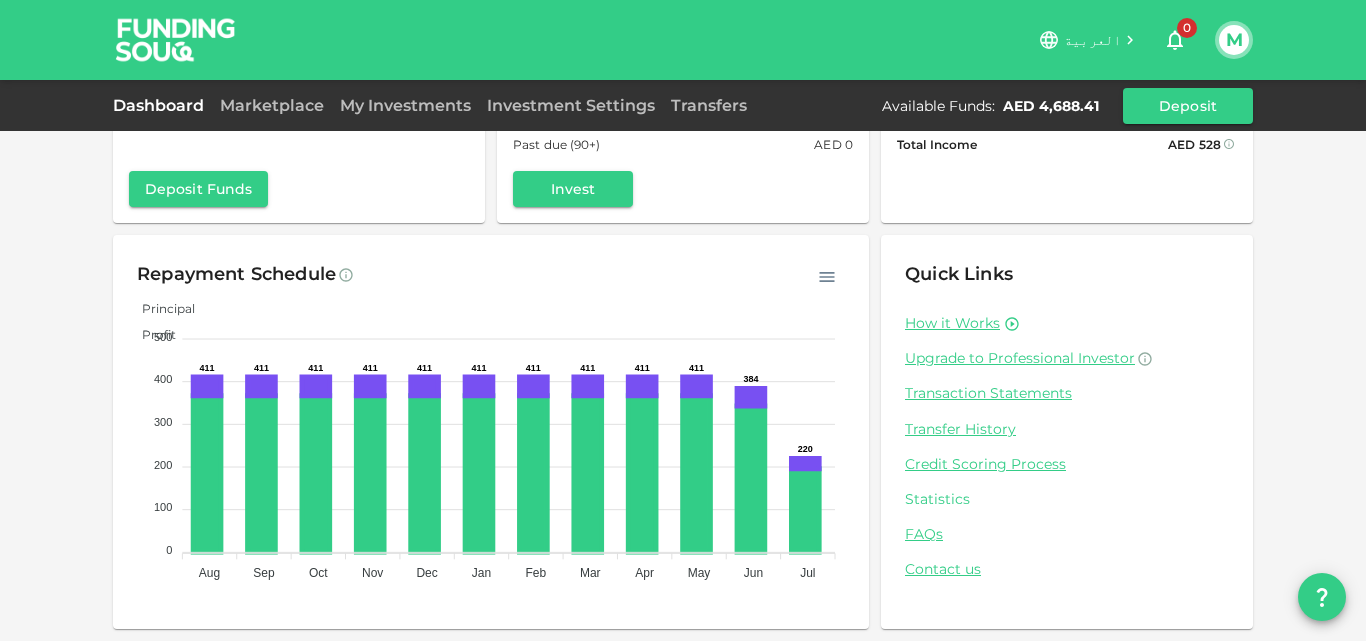 click on "Statistics" at bounding box center [1067, 499] 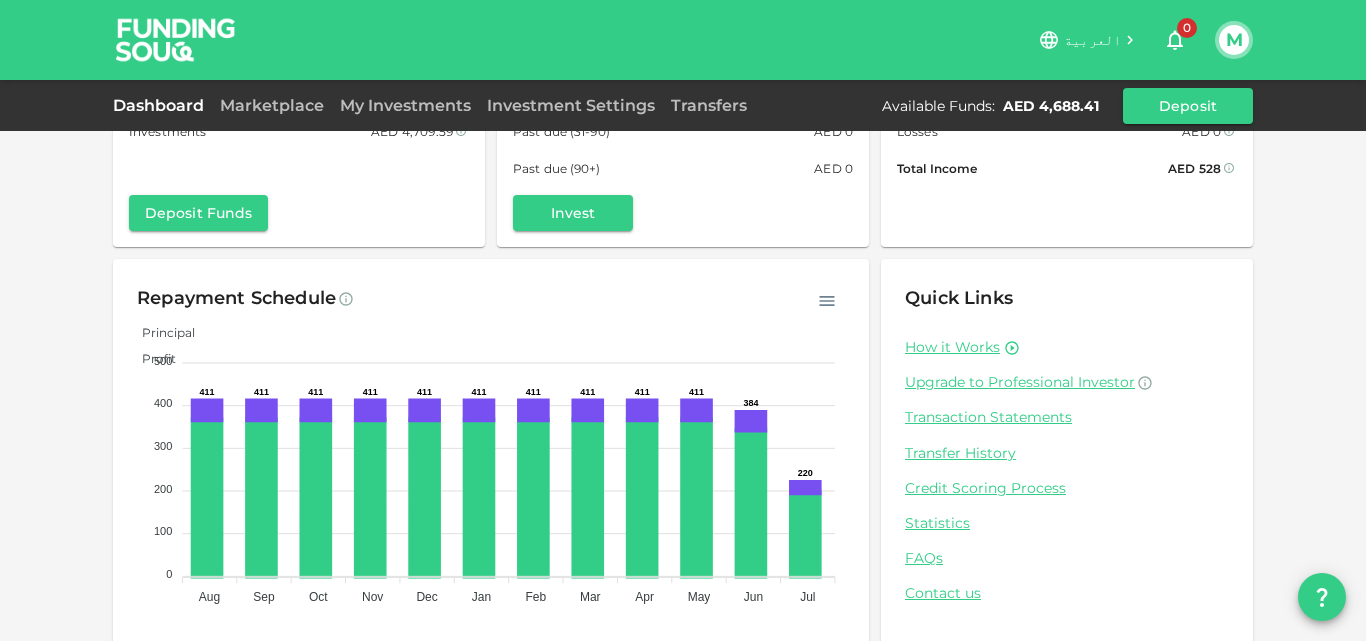 scroll, scrollTop: 187, scrollLeft: 0, axis: vertical 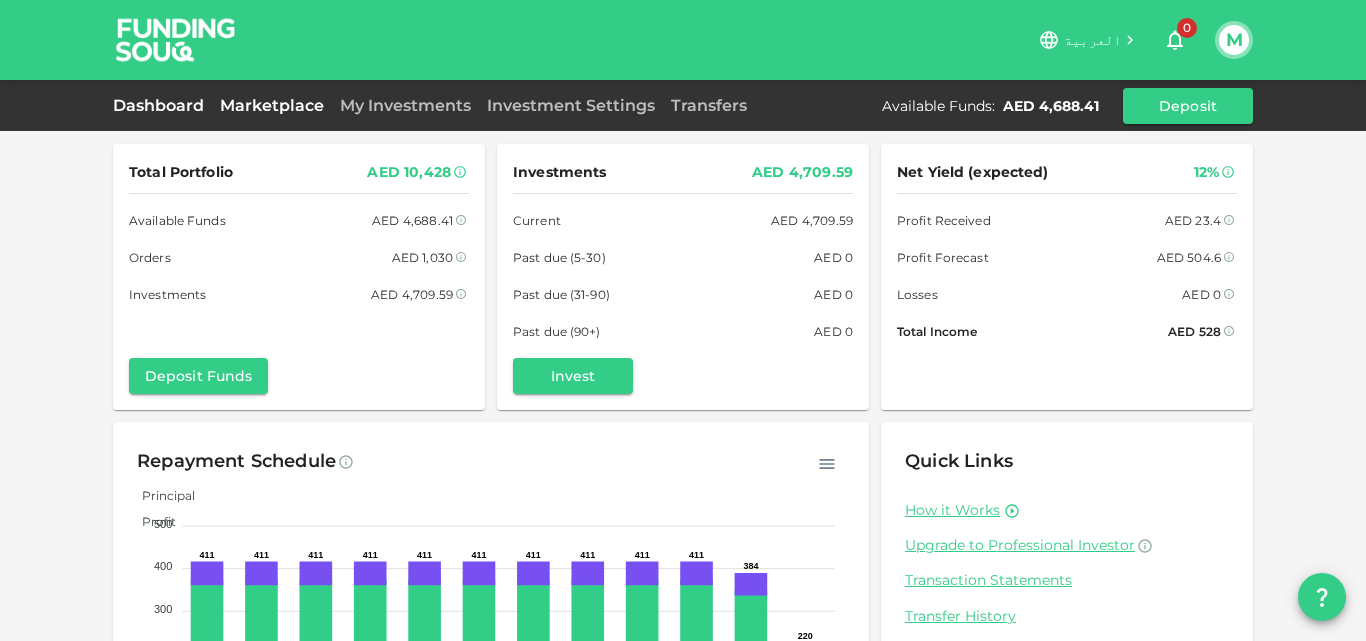 click on "Marketplace" at bounding box center (272, 105) 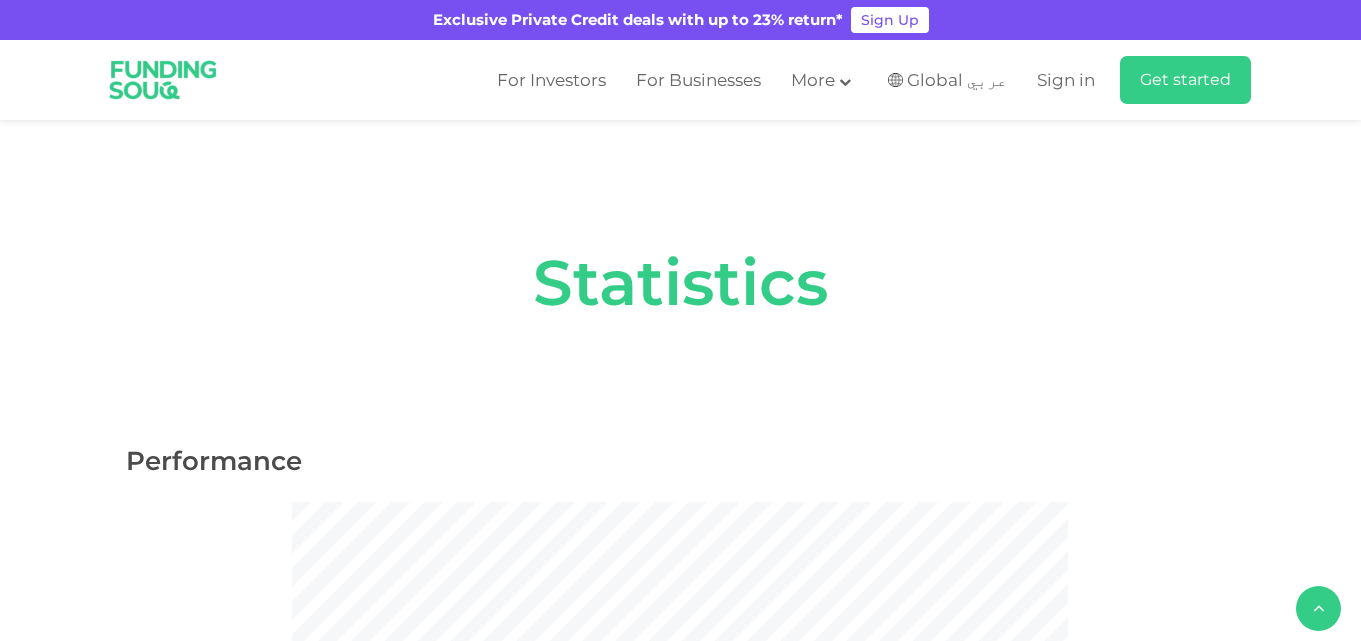 scroll, scrollTop: 700, scrollLeft: 0, axis: vertical 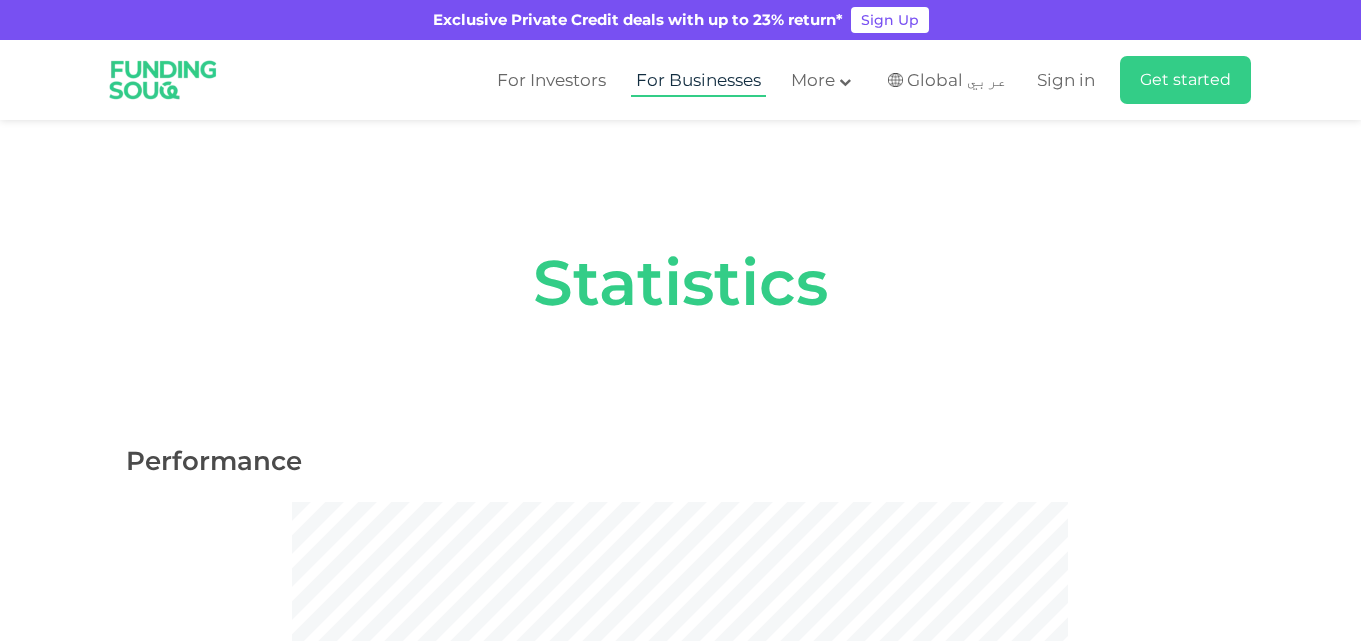click on "For Businesses" at bounding box center [698, 80] 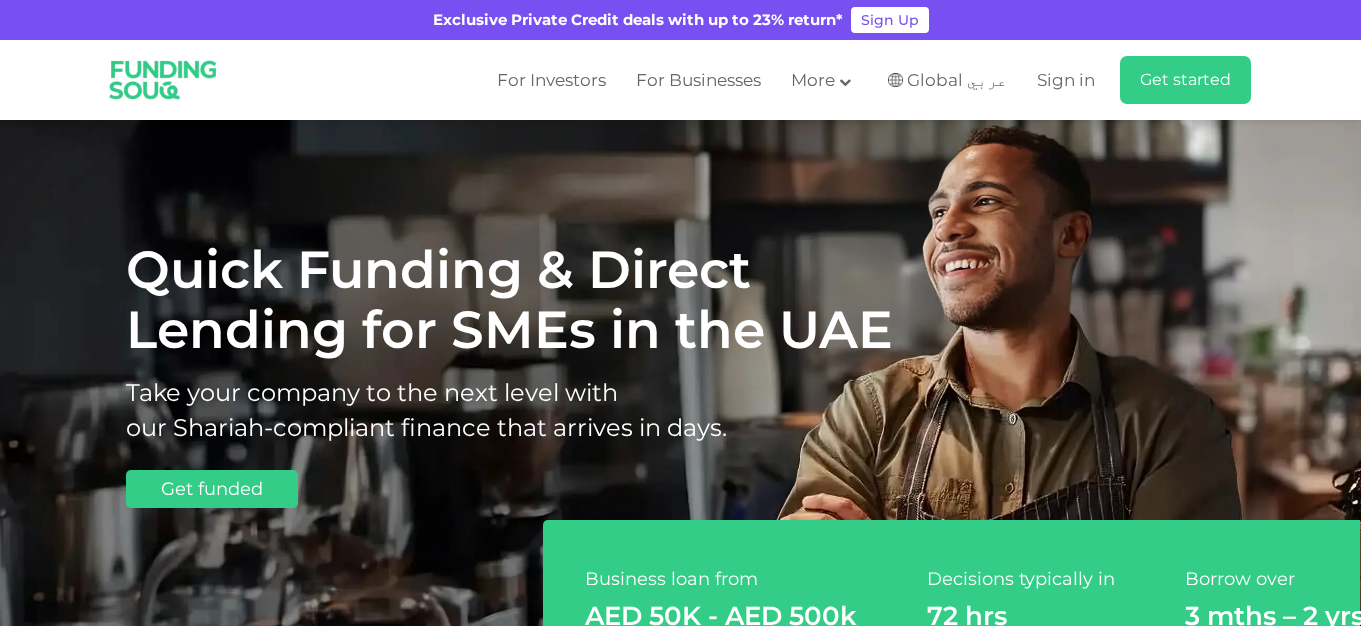scroll, scrollTop: 0, scrollLeft: 0, axis: both 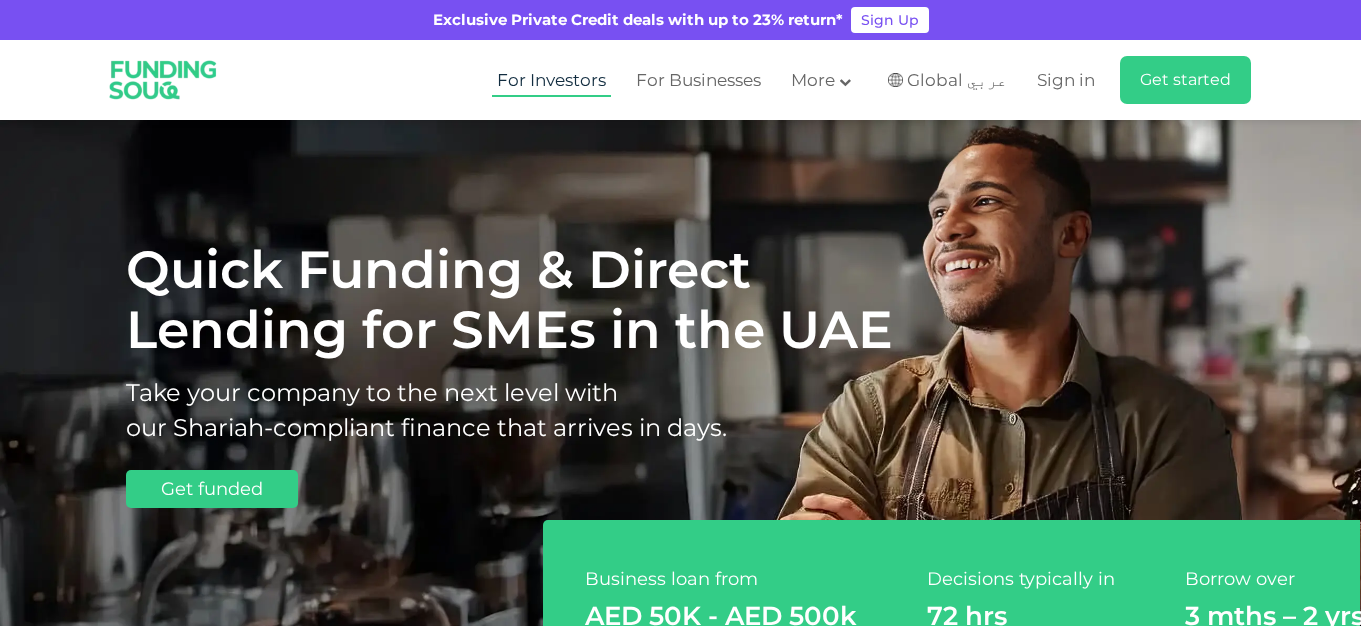 click on "For Investors" at bounding box center [551, 80] 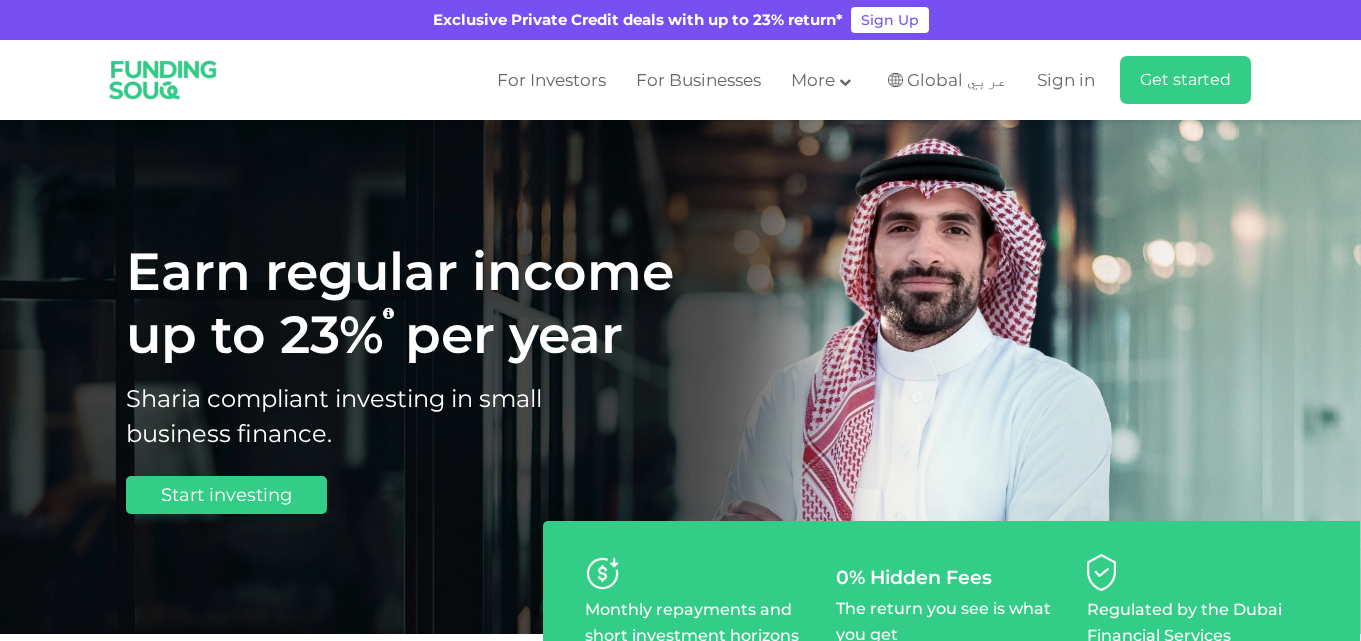 scroll, scrollTop: 0, scrollLeft: 0, axis: both 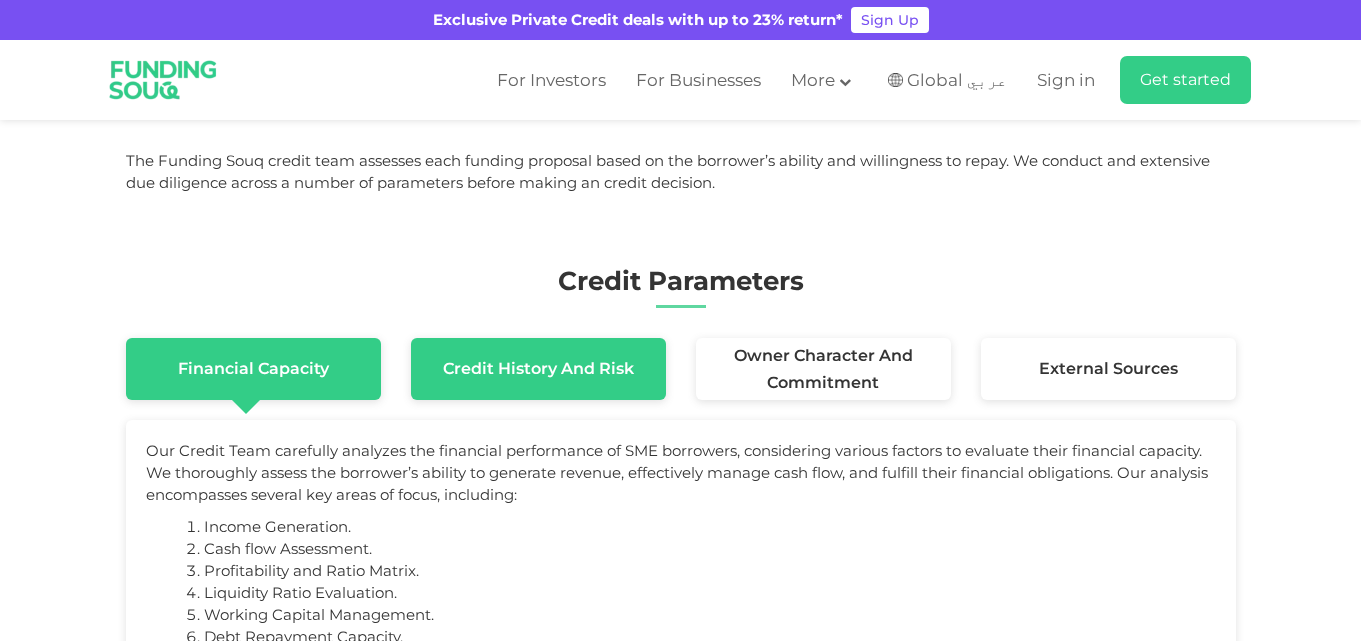 click on "Credit History and Risk" at bounding box center (538, 368) 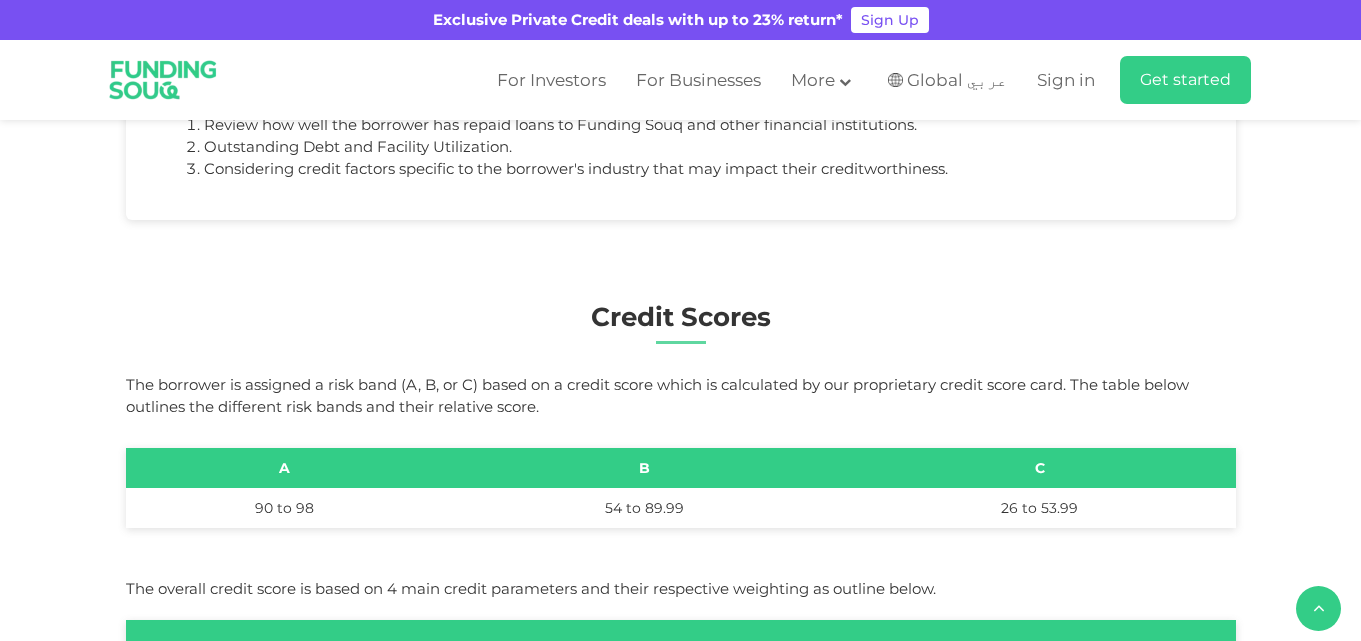 scroll, scrollTop: 300, scrollLeft: 0, axis: vertical 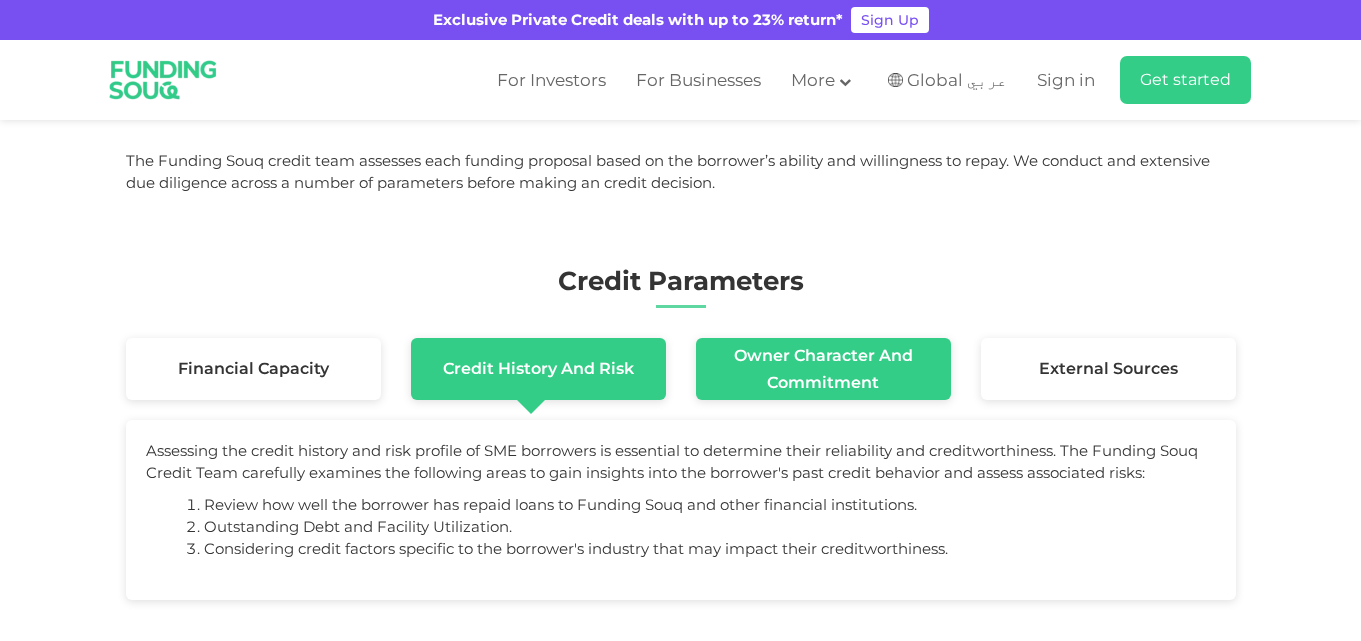 click on "Owner Character and Commitment" at bounding box center [823, 369] 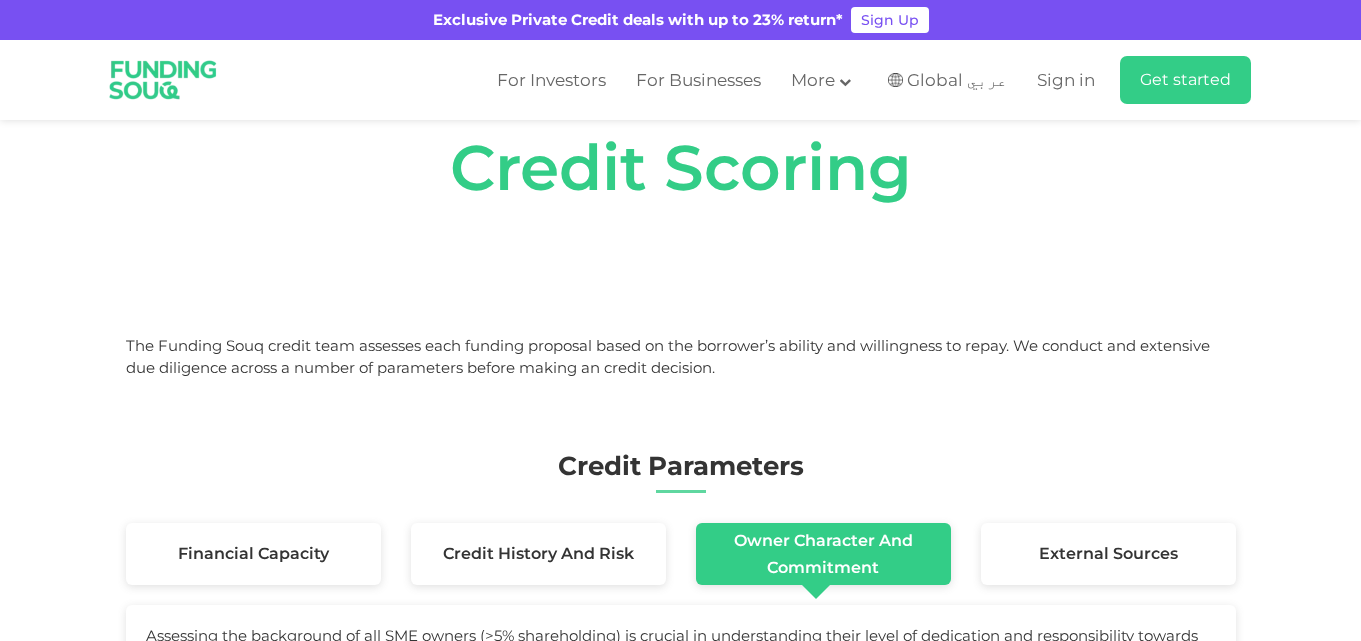 scroll, scrollTop: 300, scrollLeft: 0, axis: vertical 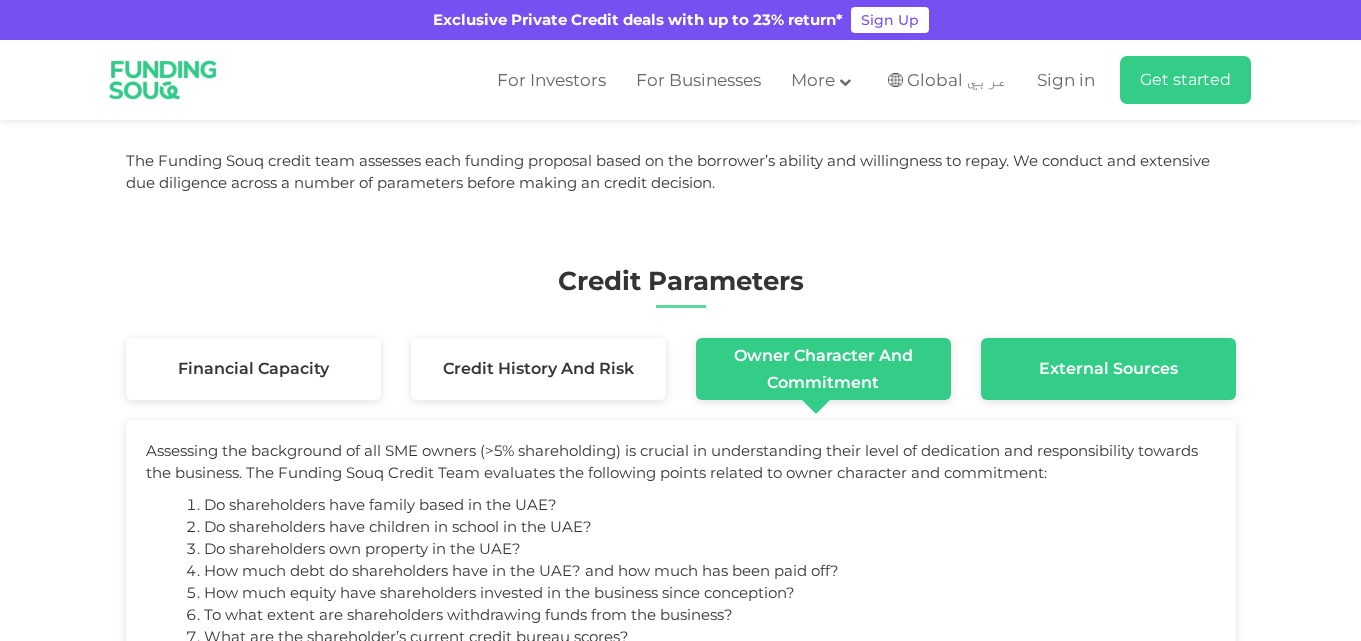 click on "External Sources" at bounding box center (1108, 369) 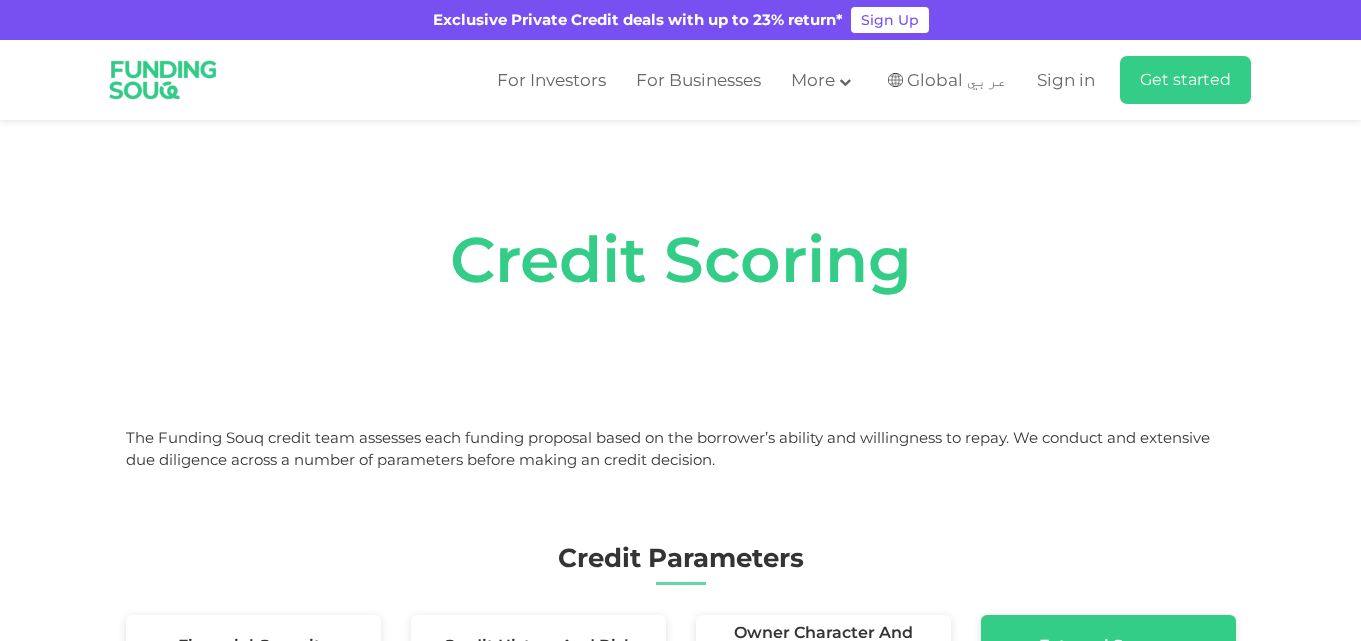 scroll, scrollTop: 0, scrollLeft: 0, axis: both 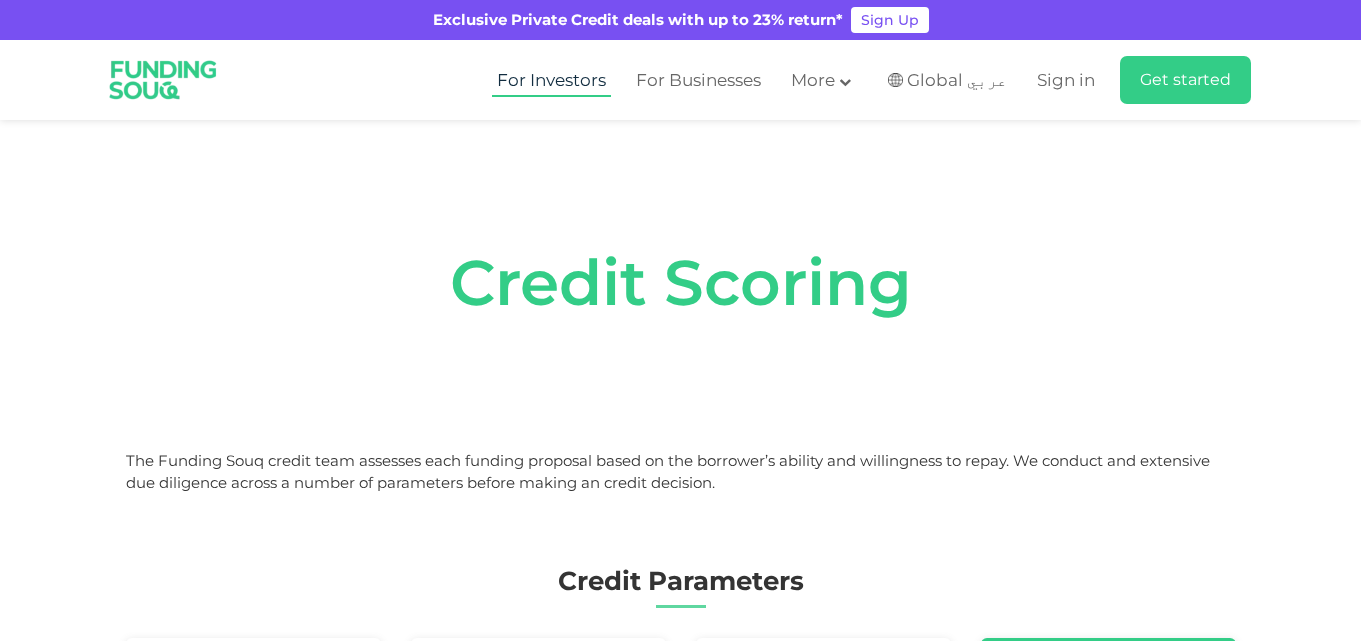 click on "For Investors" at bounding box center (551, 80) 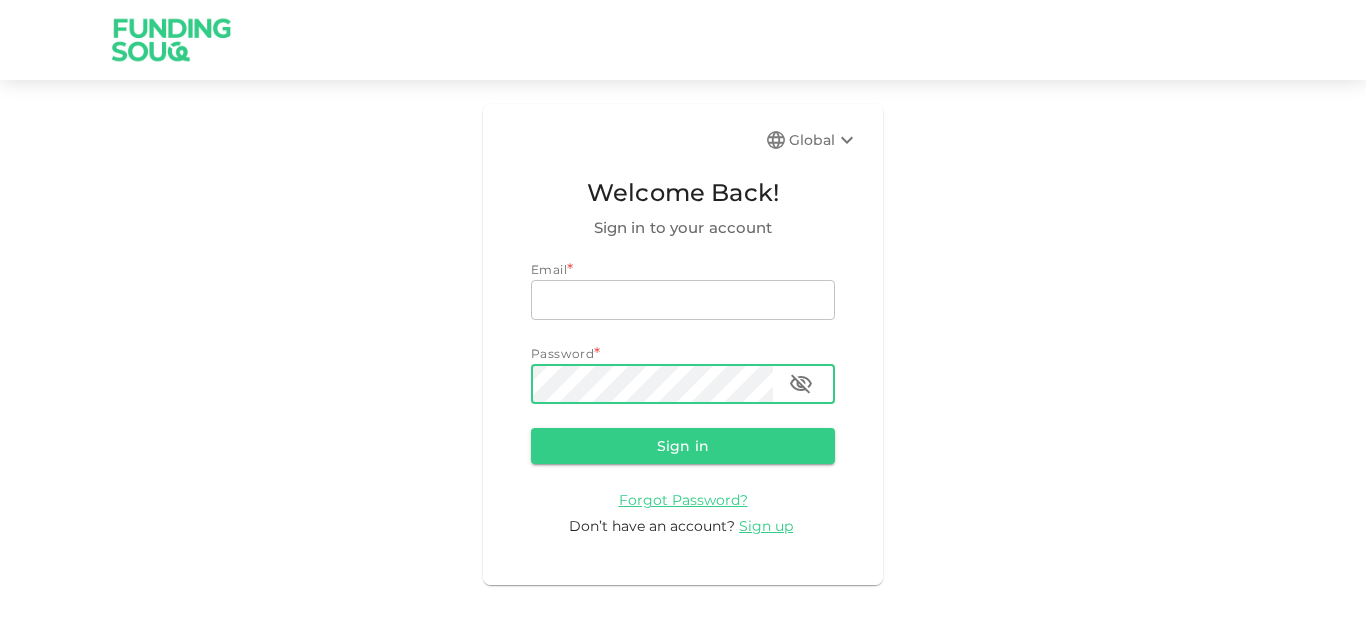 scroll, scrollTop: 0, scrollLeft: 0, axis: both 